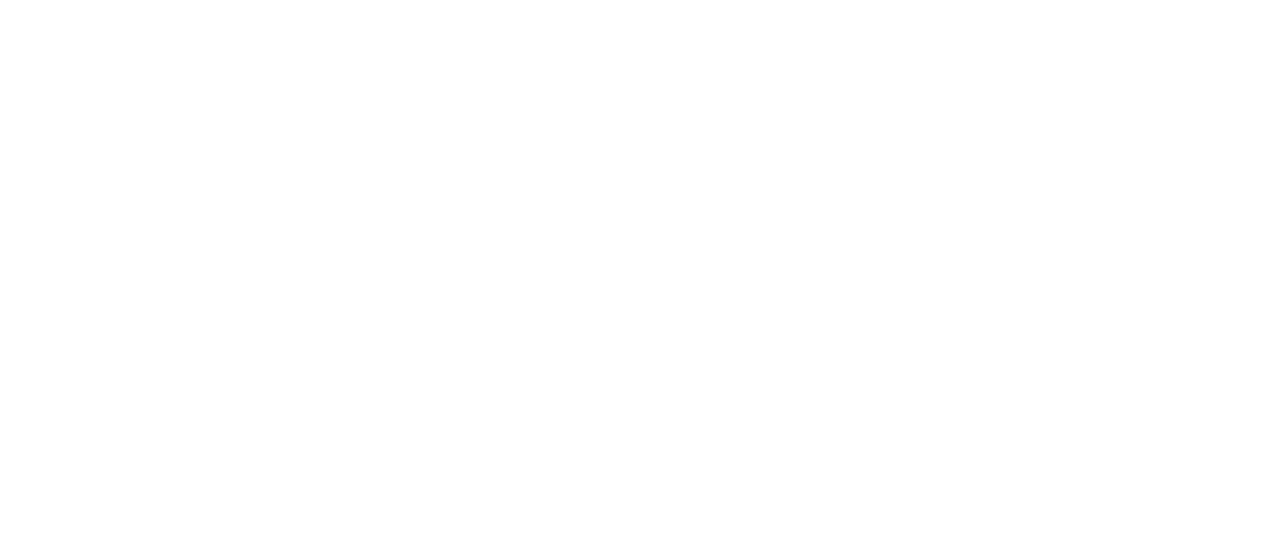 scroll, scrollTop: 0, scrollLeft: 0, axis: both 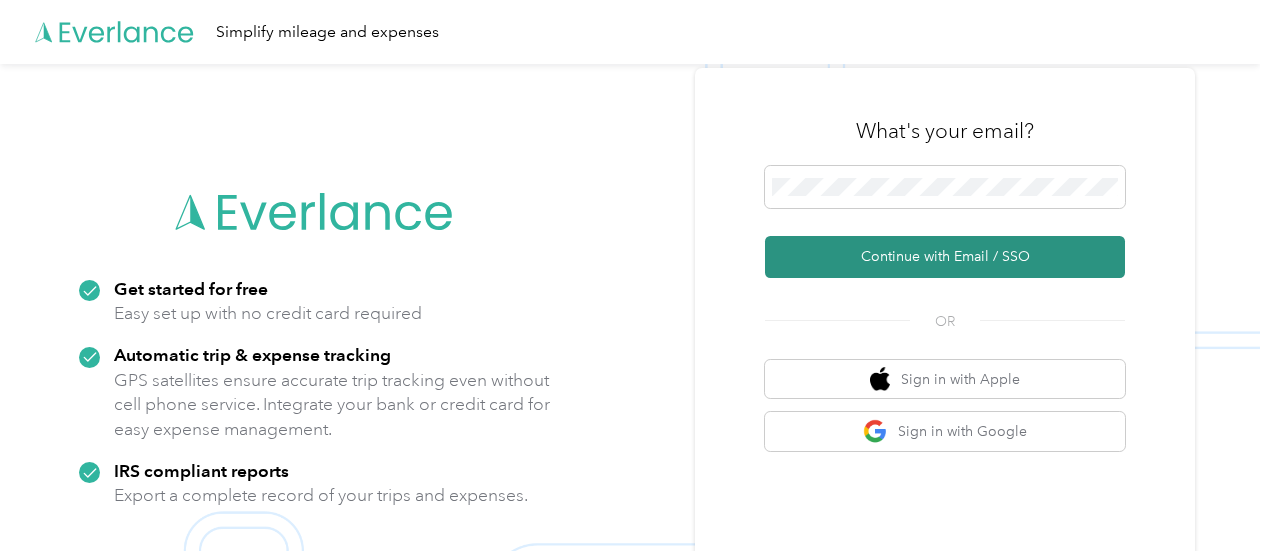 click on "Continue with Email / SSO" at bounding box center [945, 257] 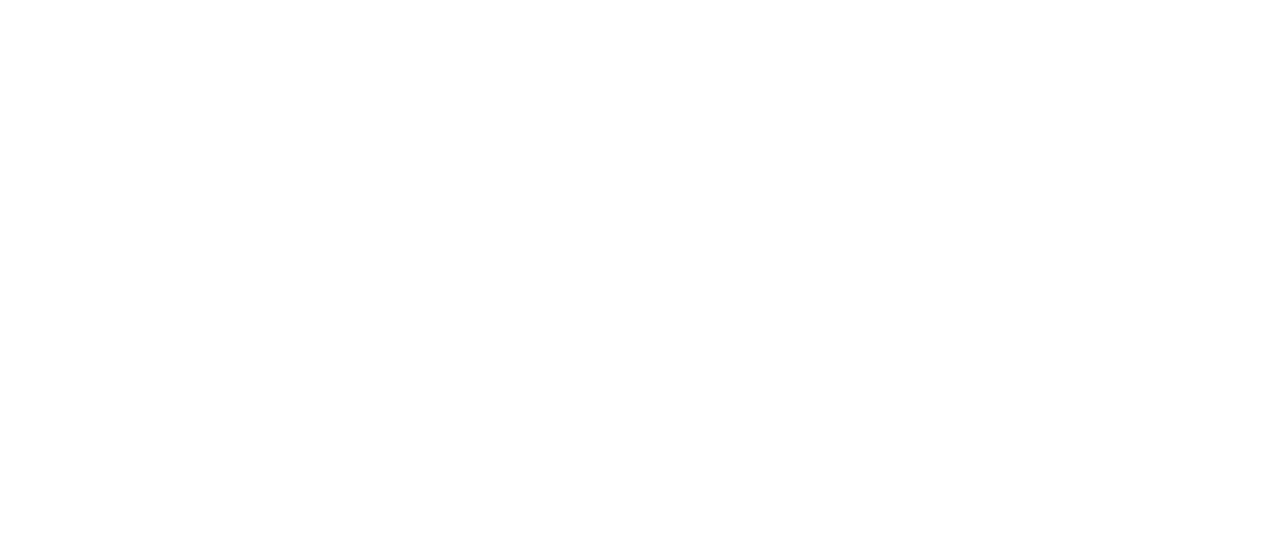 scroll, scrollTop: 0, scrollLeft: 0, axis: both 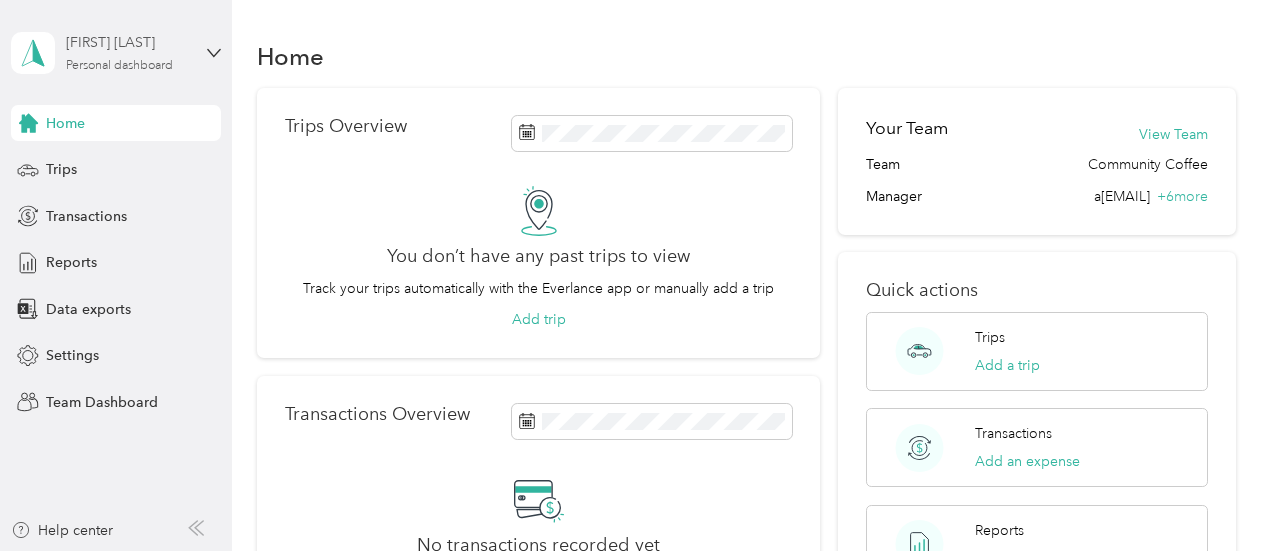 click on "[FIRST] Personal dashboard" at bounding box center [128, 52] 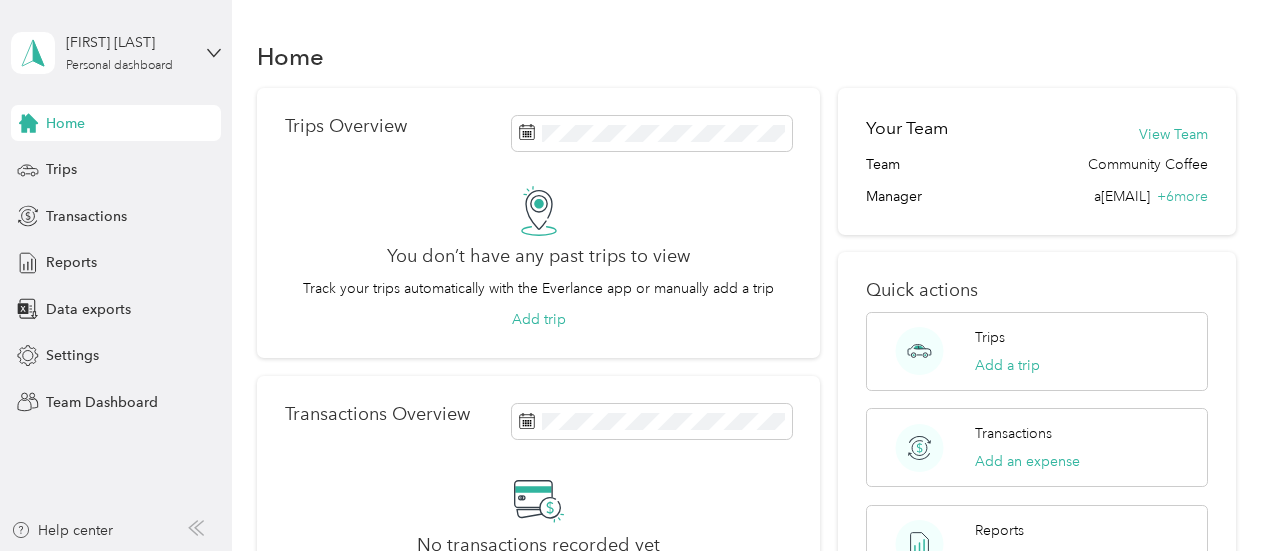 click on "Team dashboard" at bounding box center (163, 164) 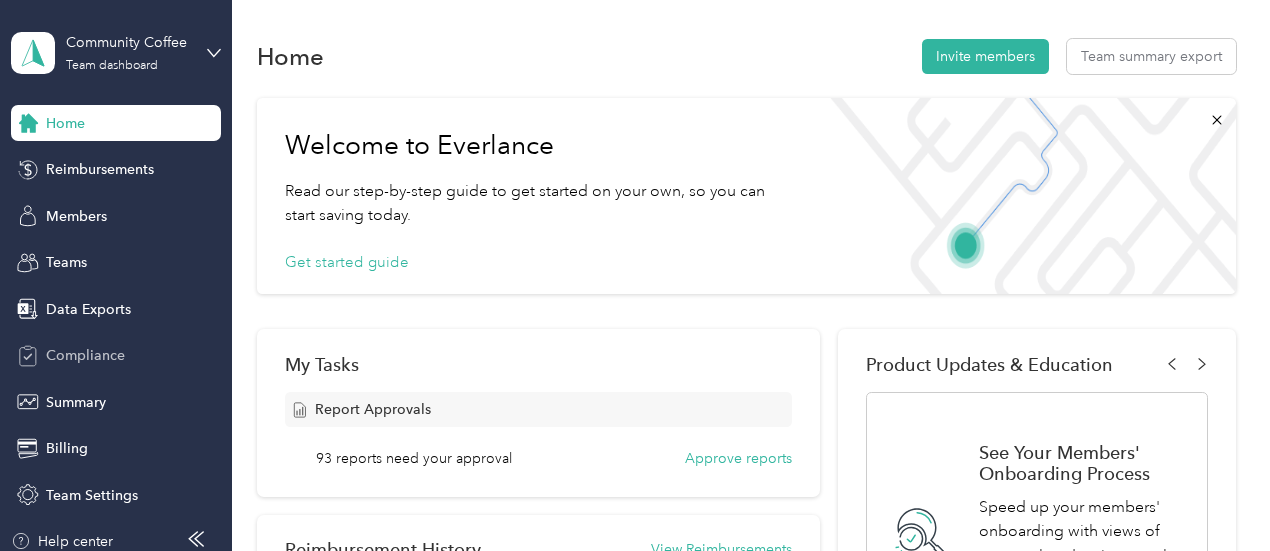 click on "Compliance" at bounding box center [85, 355] 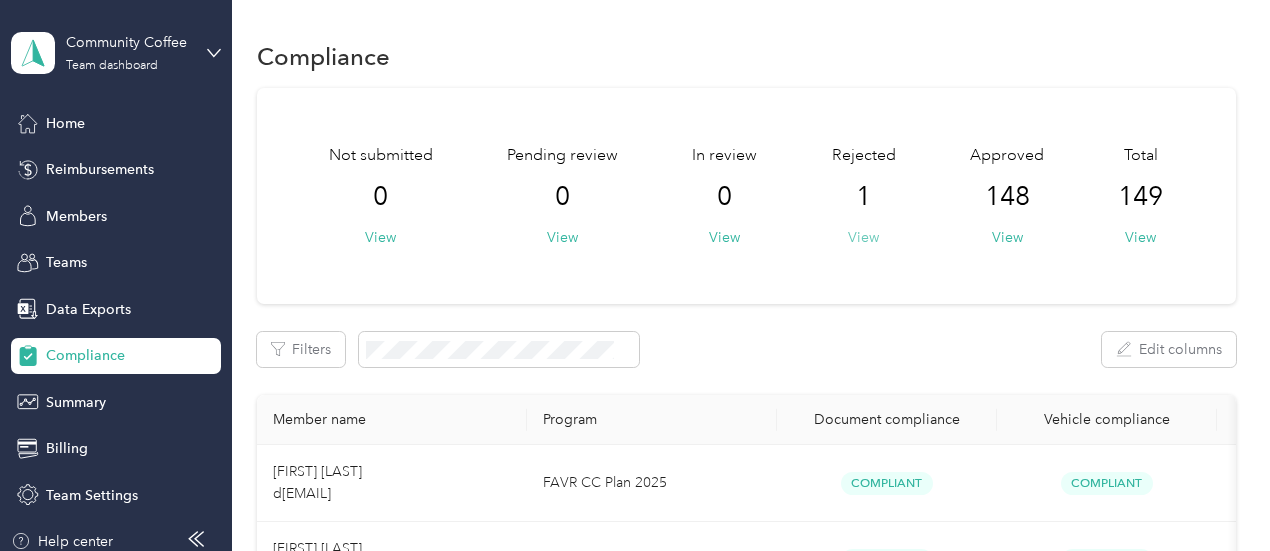 click on "View" at bounding box center (863, 237) 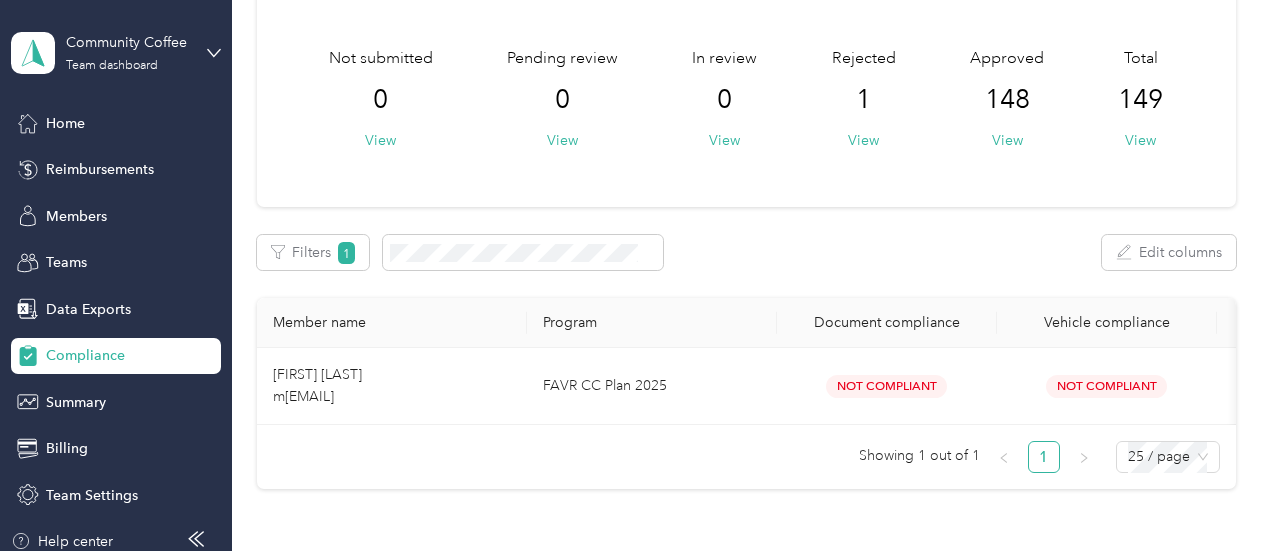 scroll, scrollTop: 256, scrollLeft: 0, axis: vertical 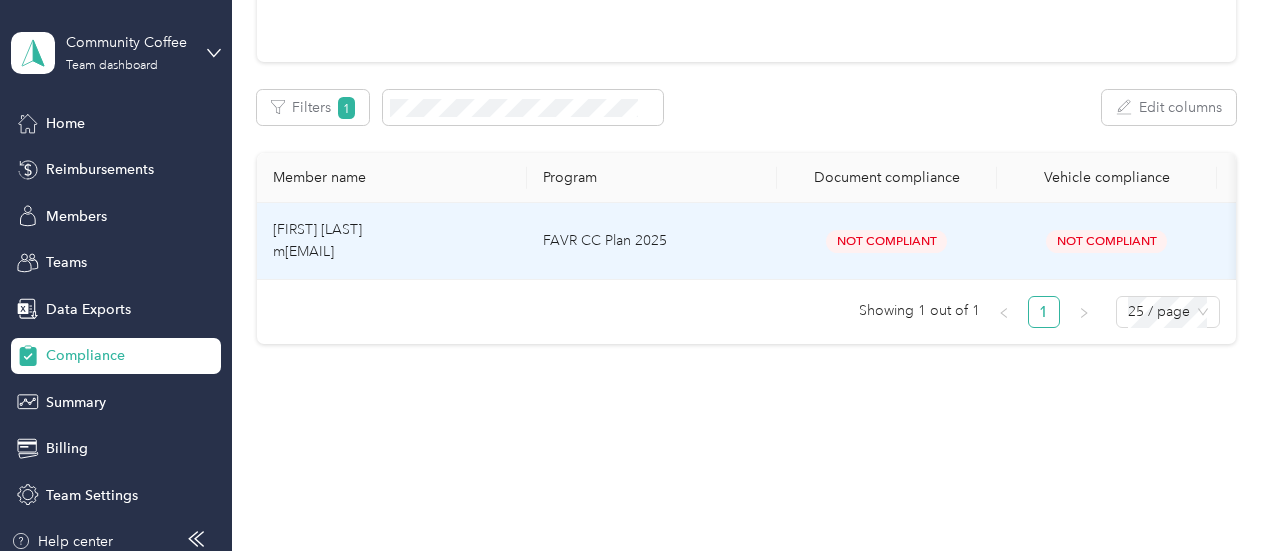 click on "Member name" at bounding box center (392, 178) 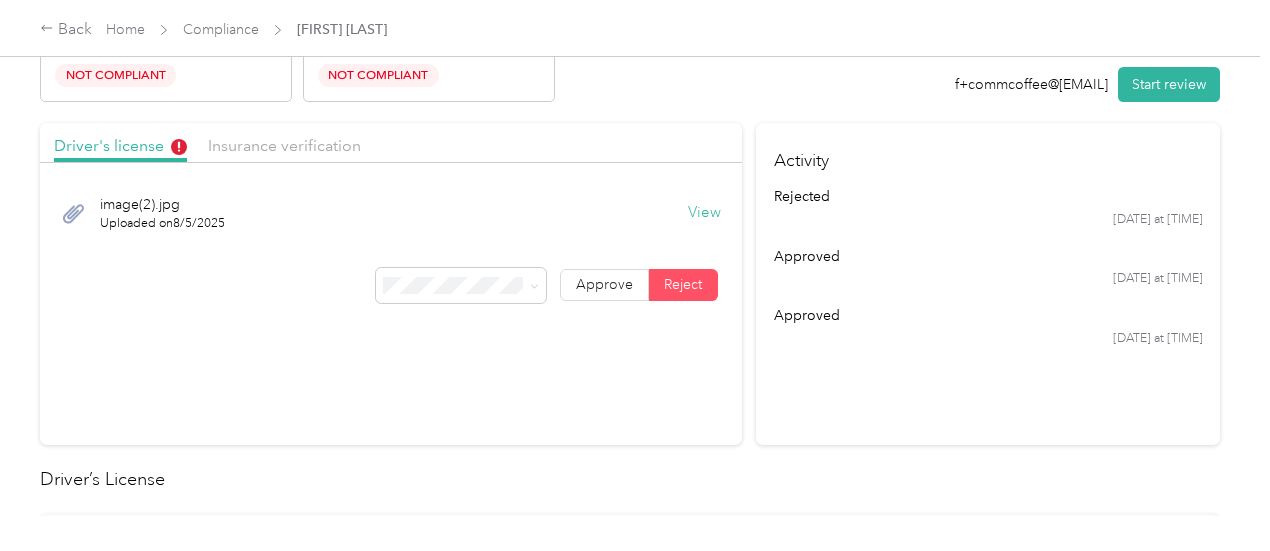 scroll, scrollTop: 200, scrollLeft: 0, axis: vertical 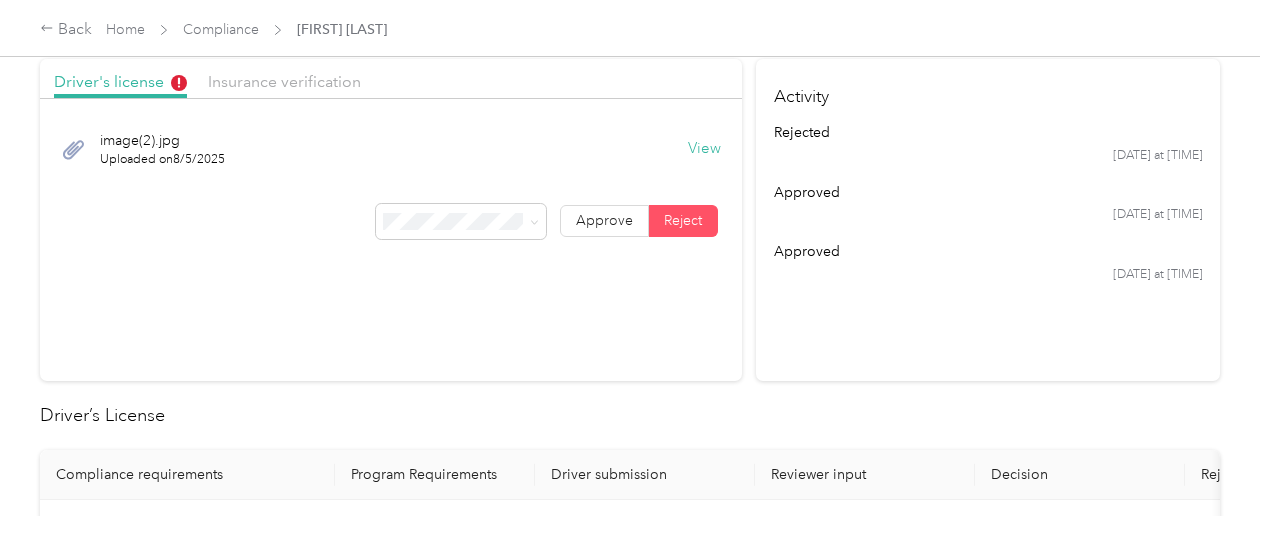 click on "View" at bounding box center [704, 149] 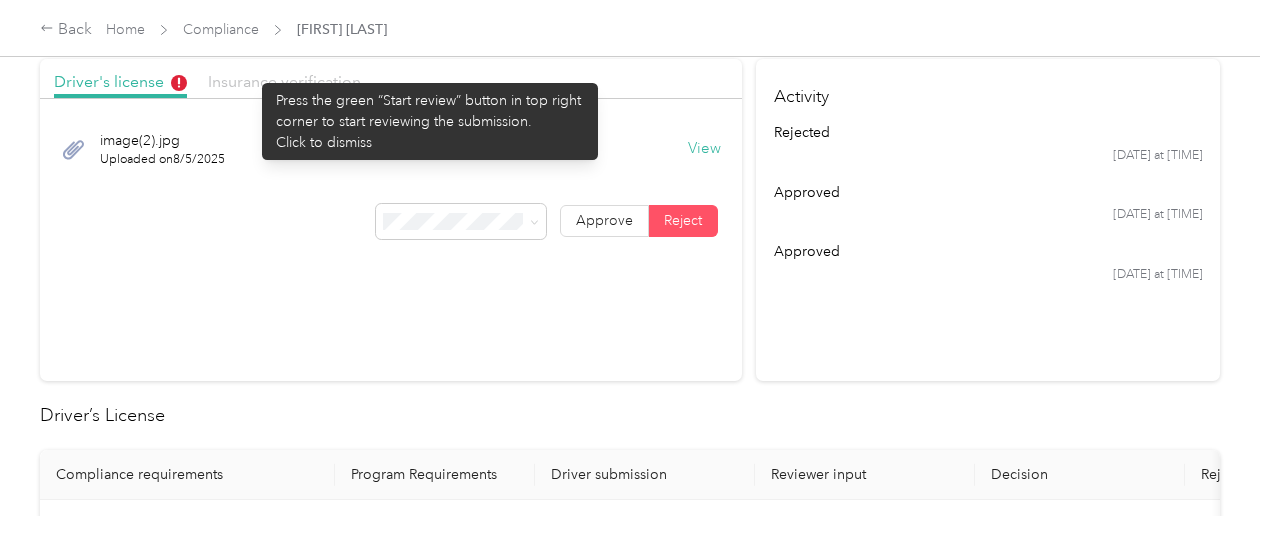 click on "Insurance verification" at bounding box center (284, 81) 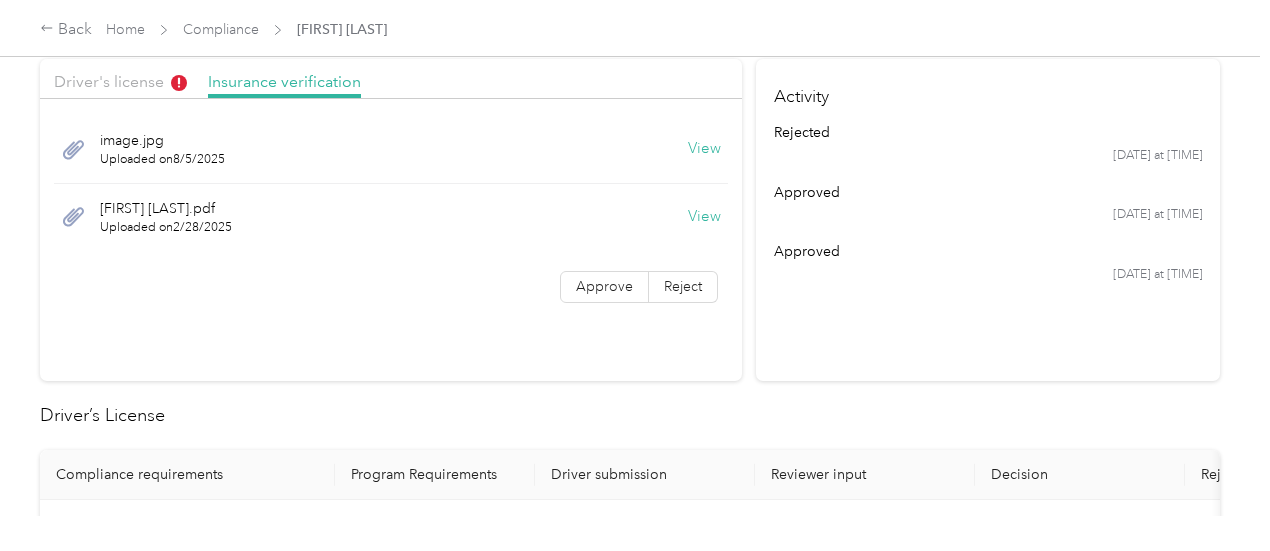 click on "View" at bounding box center [704, 217] 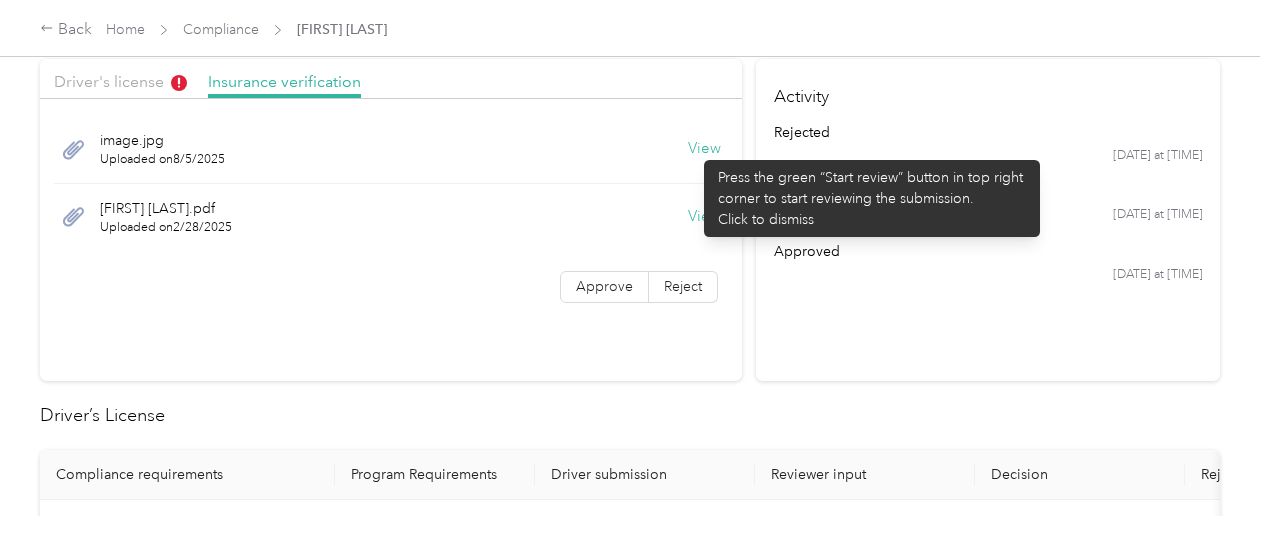 click on "View" at bounding box center [704, 149] 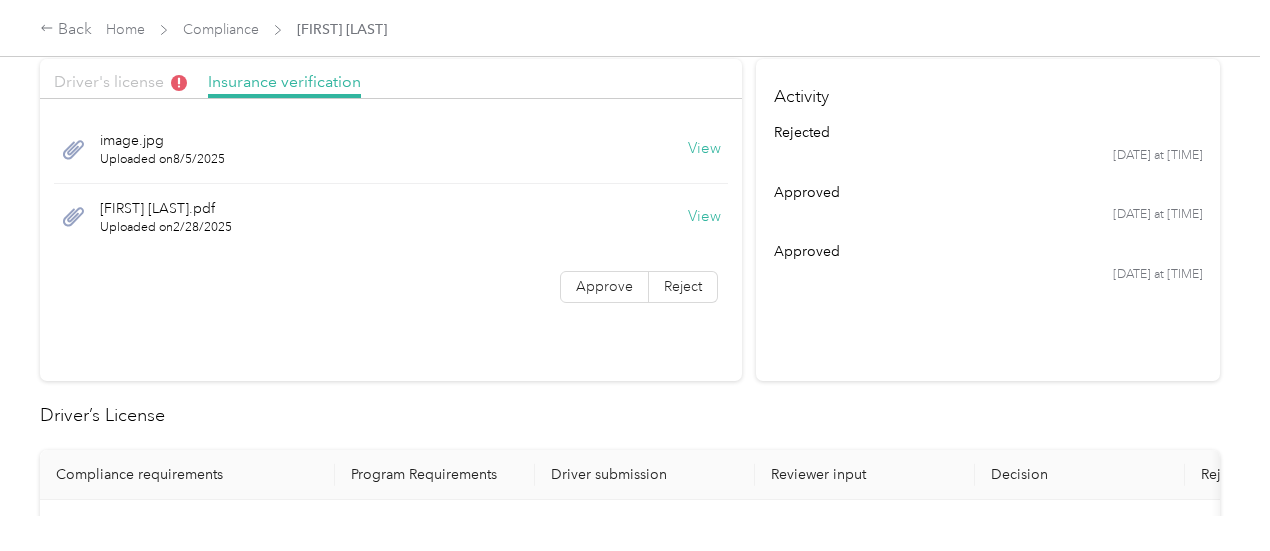 click on "Driver's license" at bounding box center [120, 81] 